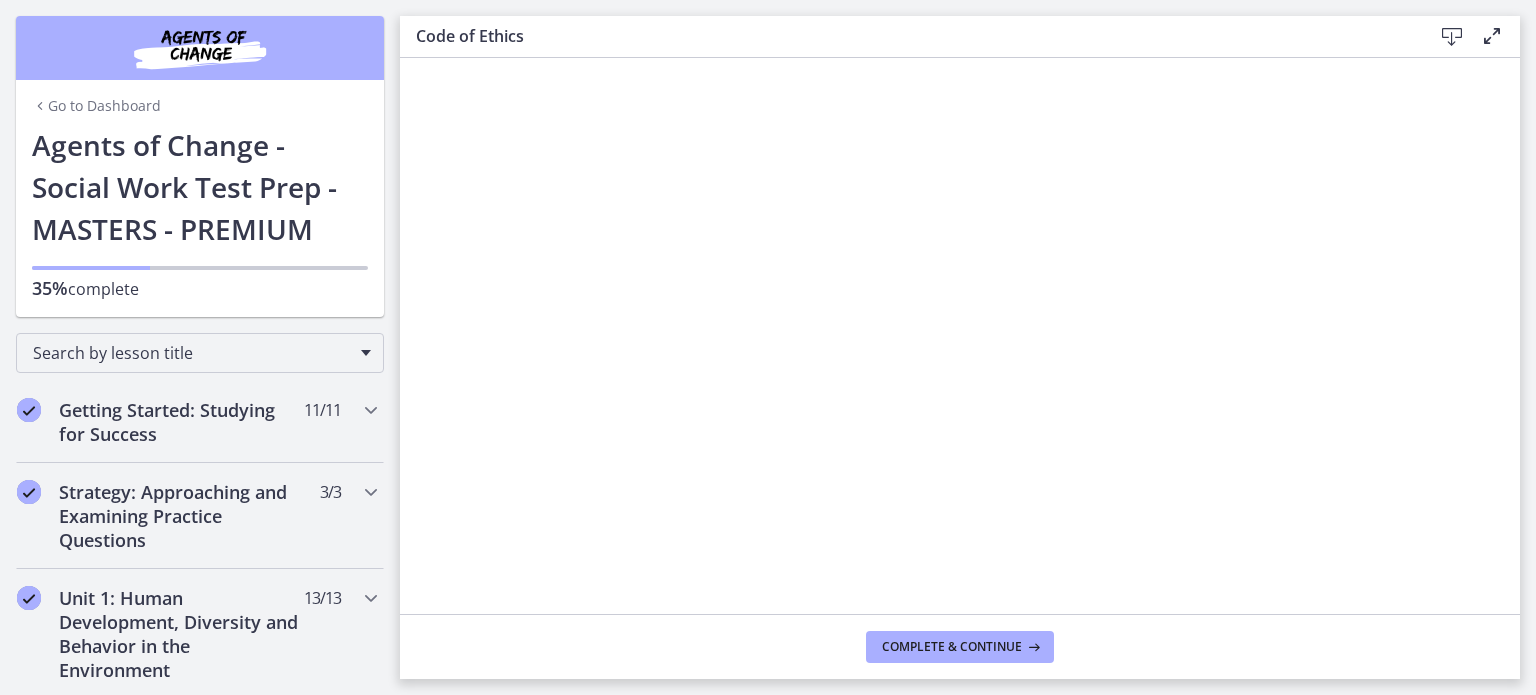 scroll, scrollTop: 0, scrollLeft: 0, axis: both 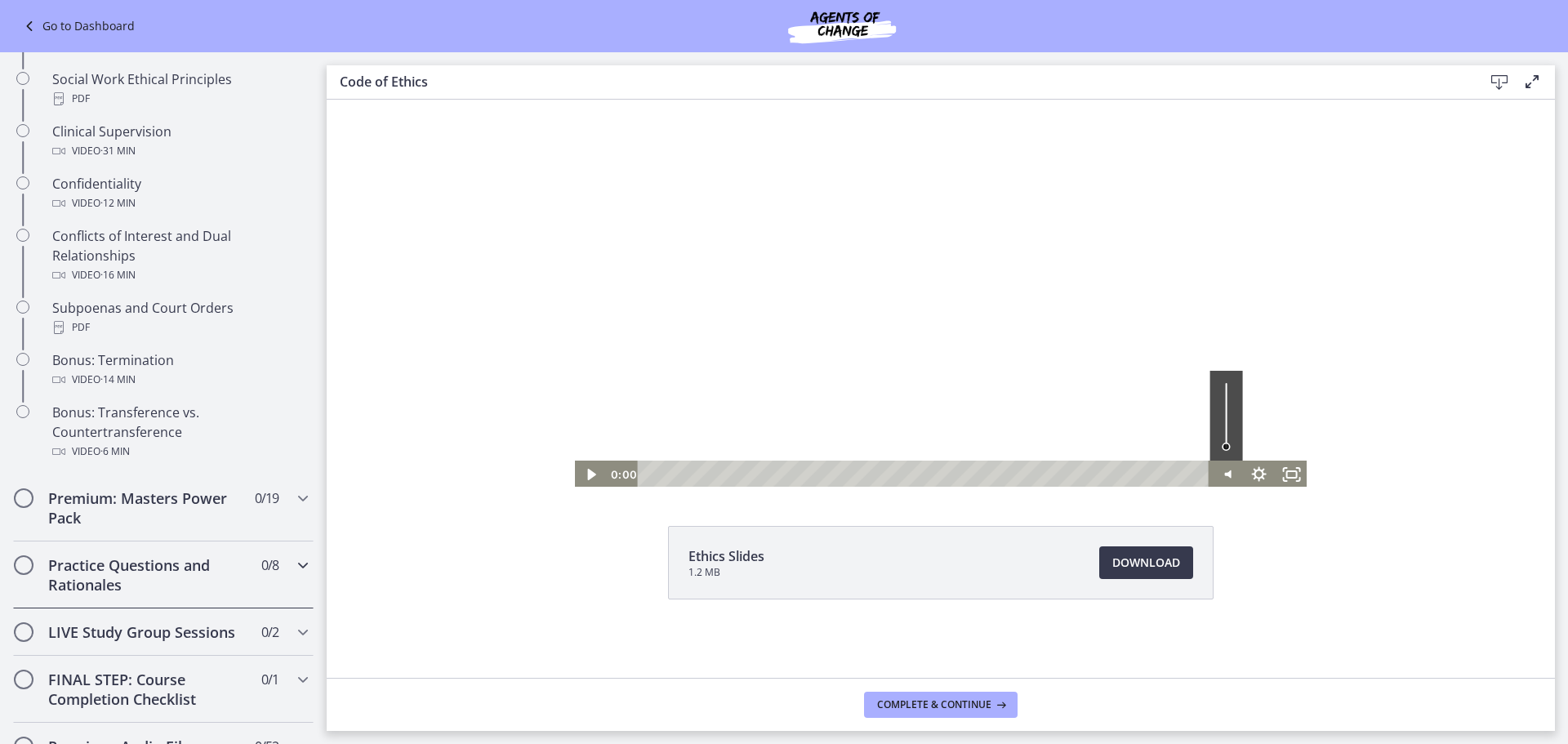 click on "Practice Questions and Rationales" at bounding box center (148, 575) 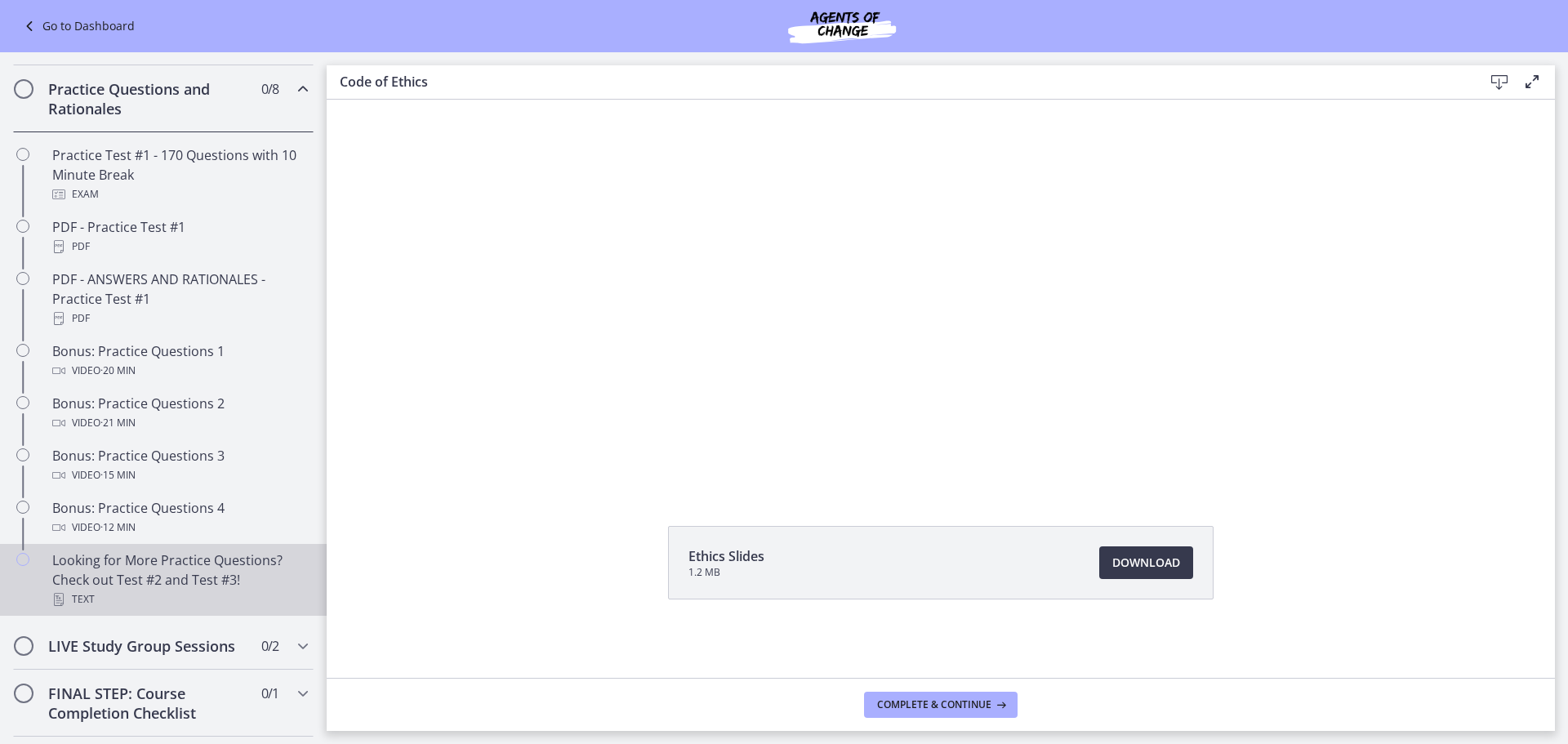scroll, scrollTop: 735, scrollLeft: 0, axis: vertical 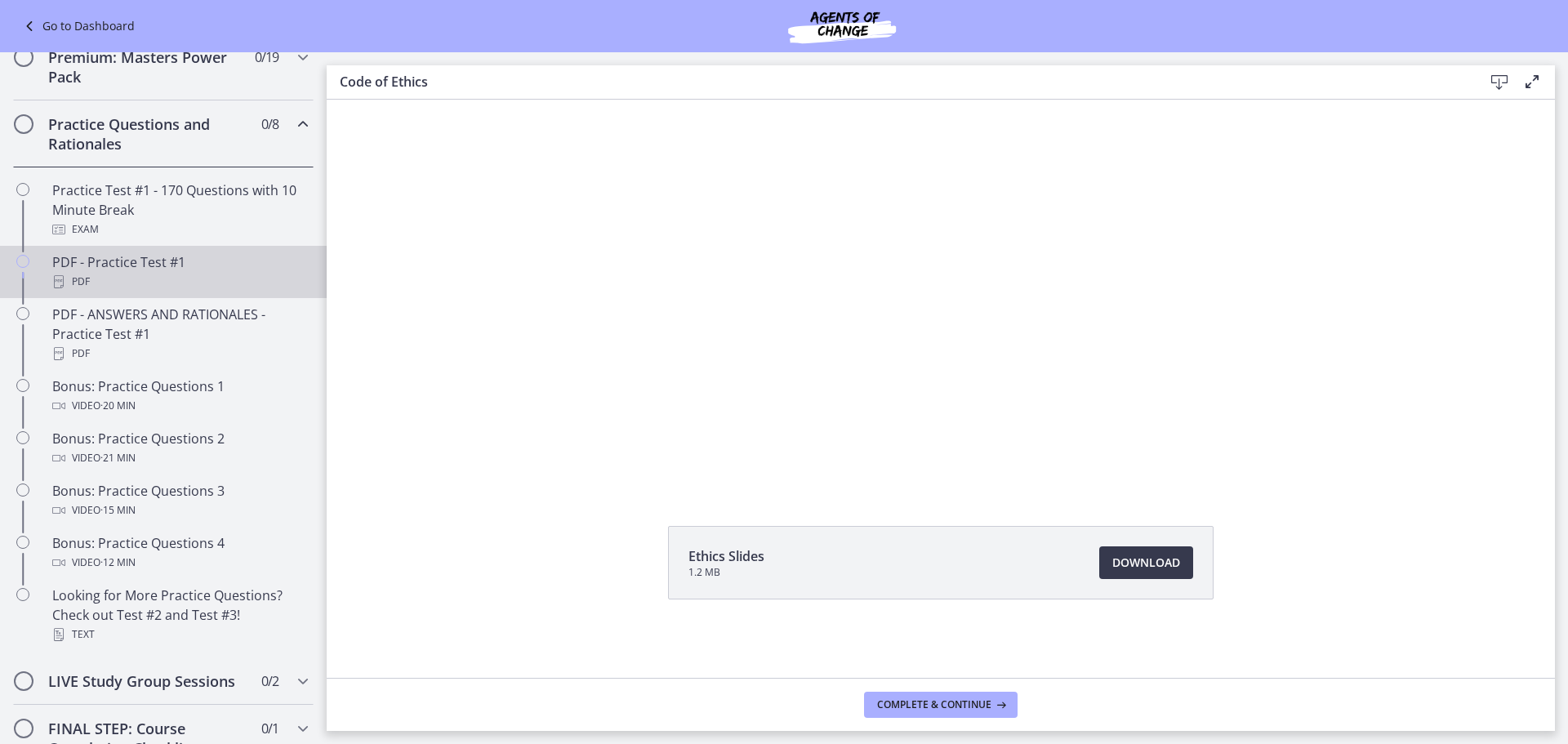 click on "PDF - Practice Test #1
PDF" at bounding box center [180, 272] 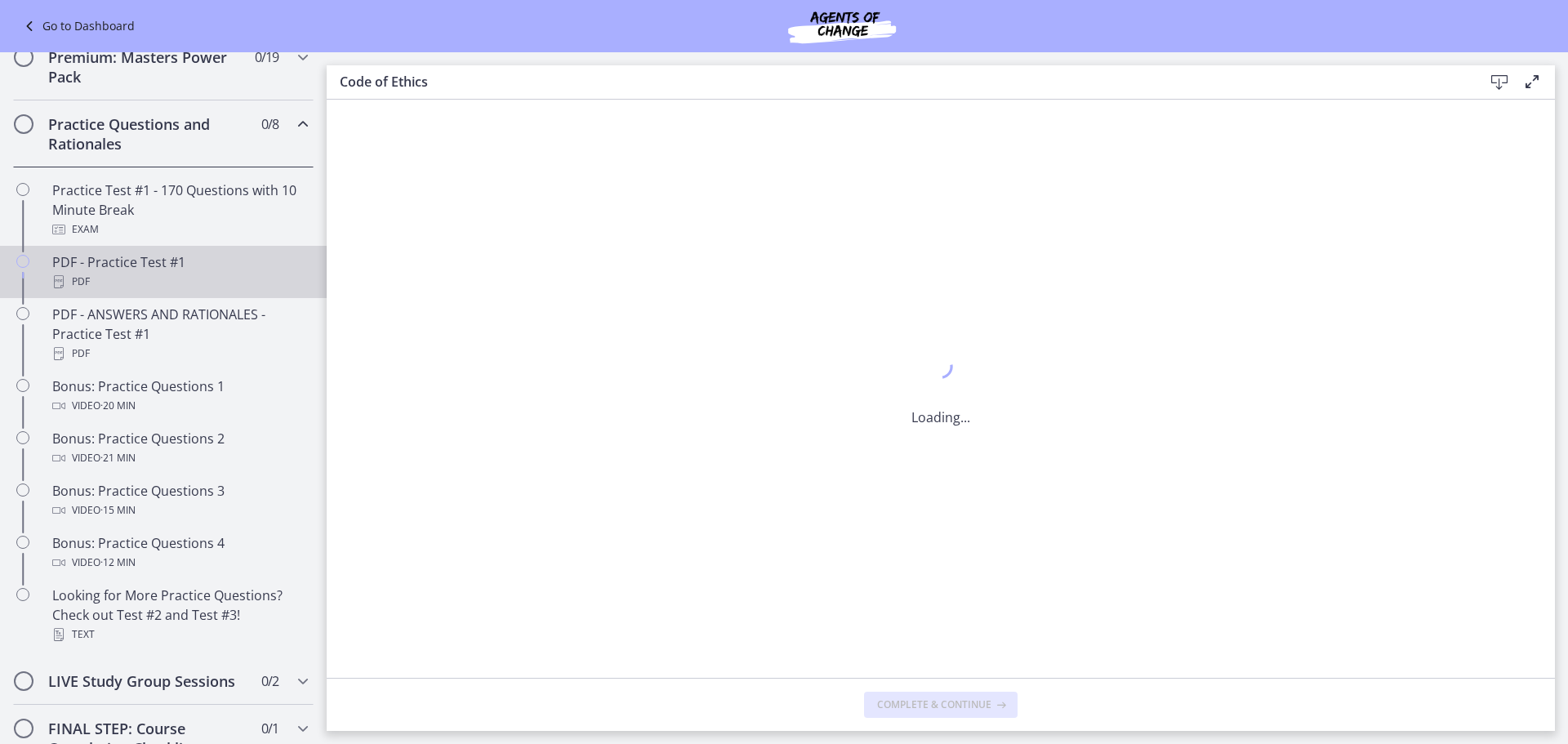 scroll, scrollTop: 0, scrollLeft: 0, axis: both 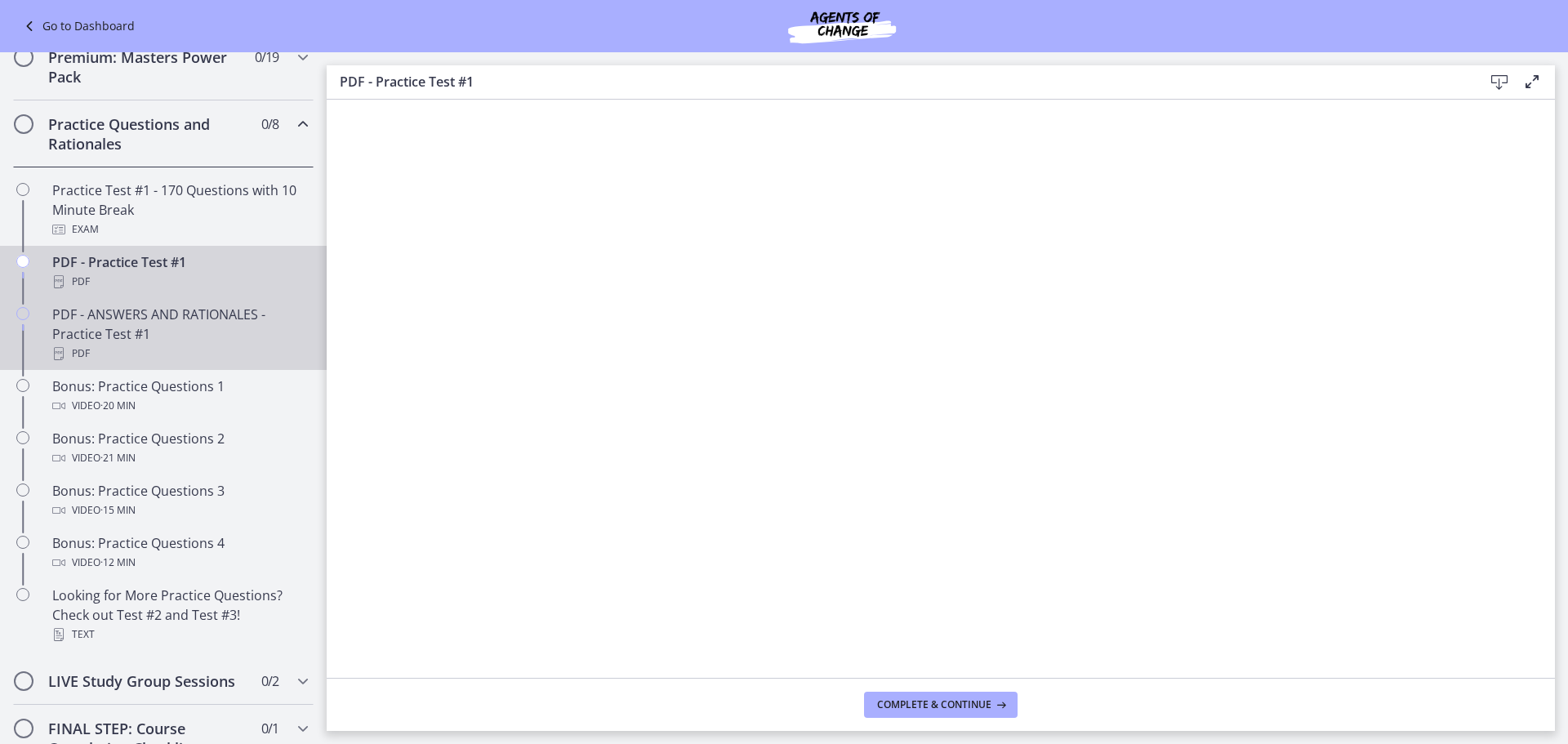 click on "PDF - ANSWERS AND RATIONALES - Practice Test #1
PDF" at bounding box center (180, 334) 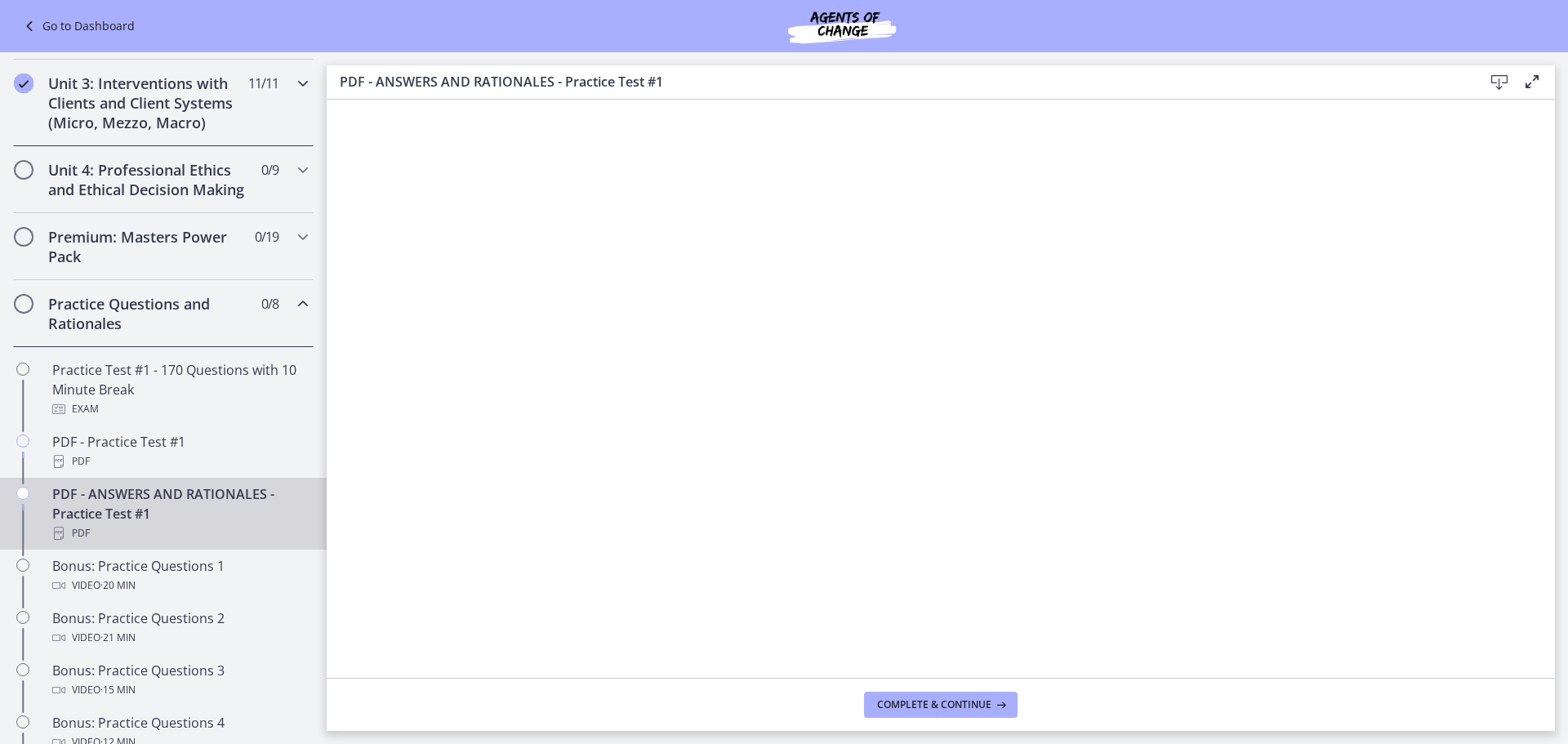 scroll, scrollTop: 490, scrollLeft: 0, axis: vertical 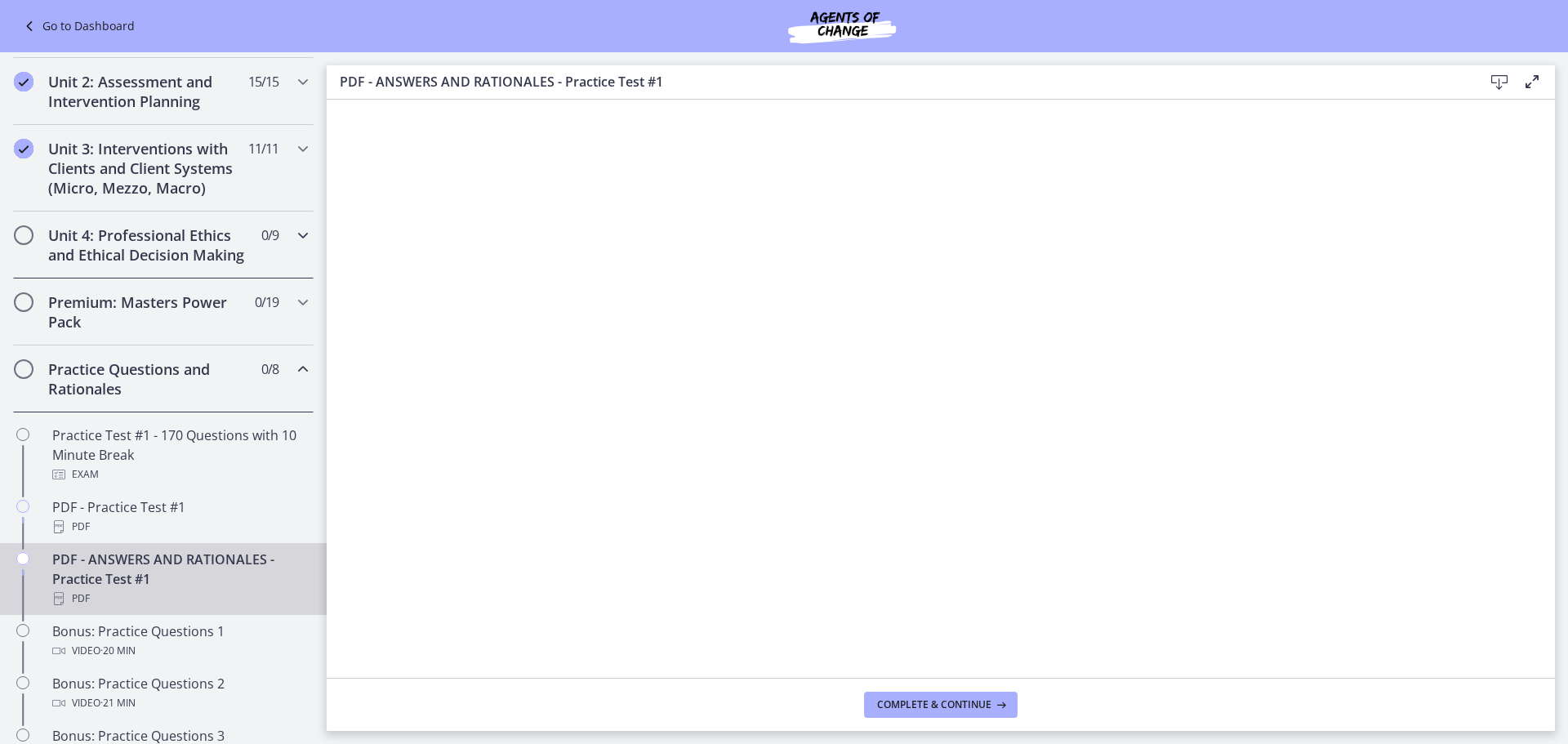 click on "Unit 4: Professional Ethics and Ethical Decision Making" at bounding box center [148, 245] 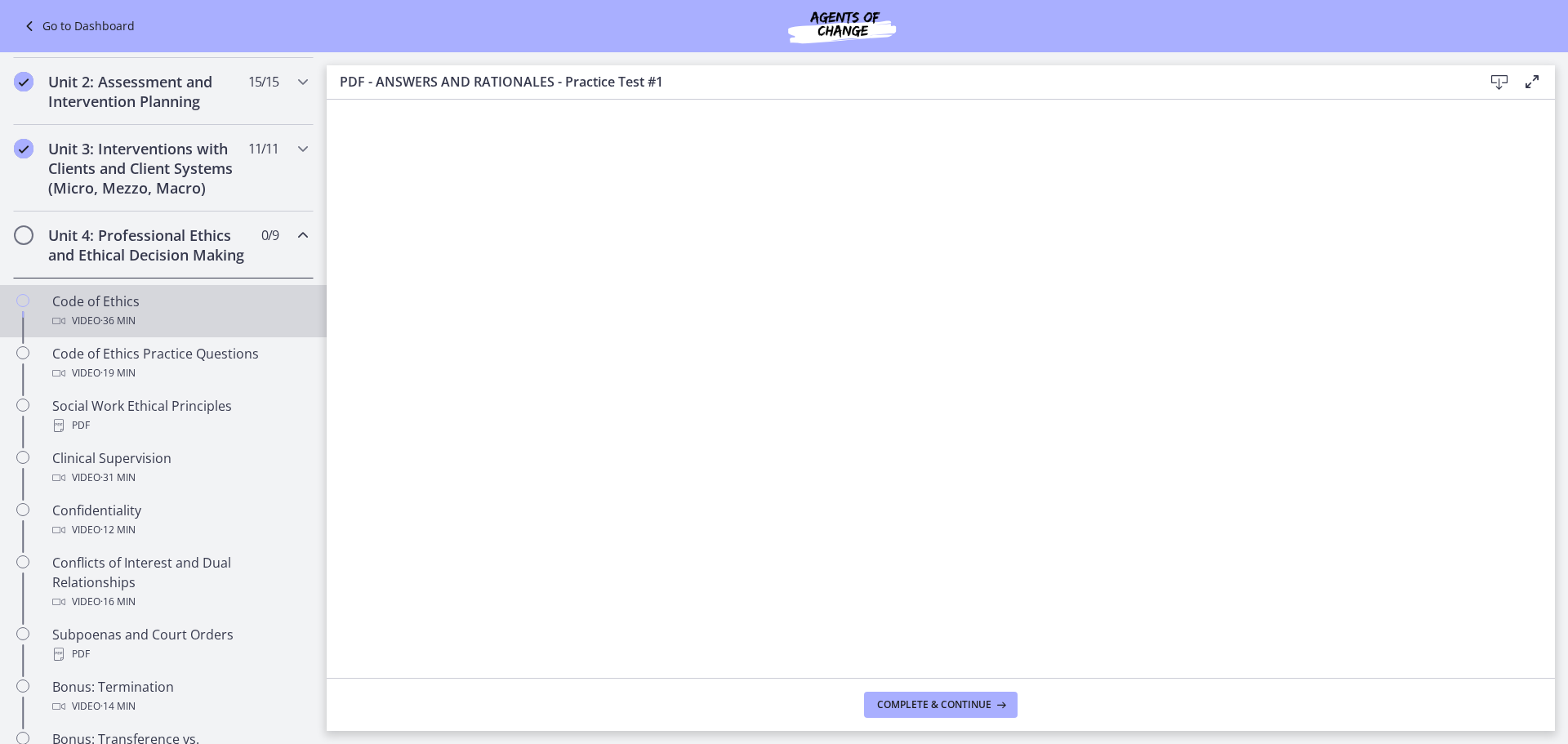 click on "Video
·  36 min" at bounding box center [180, 321] 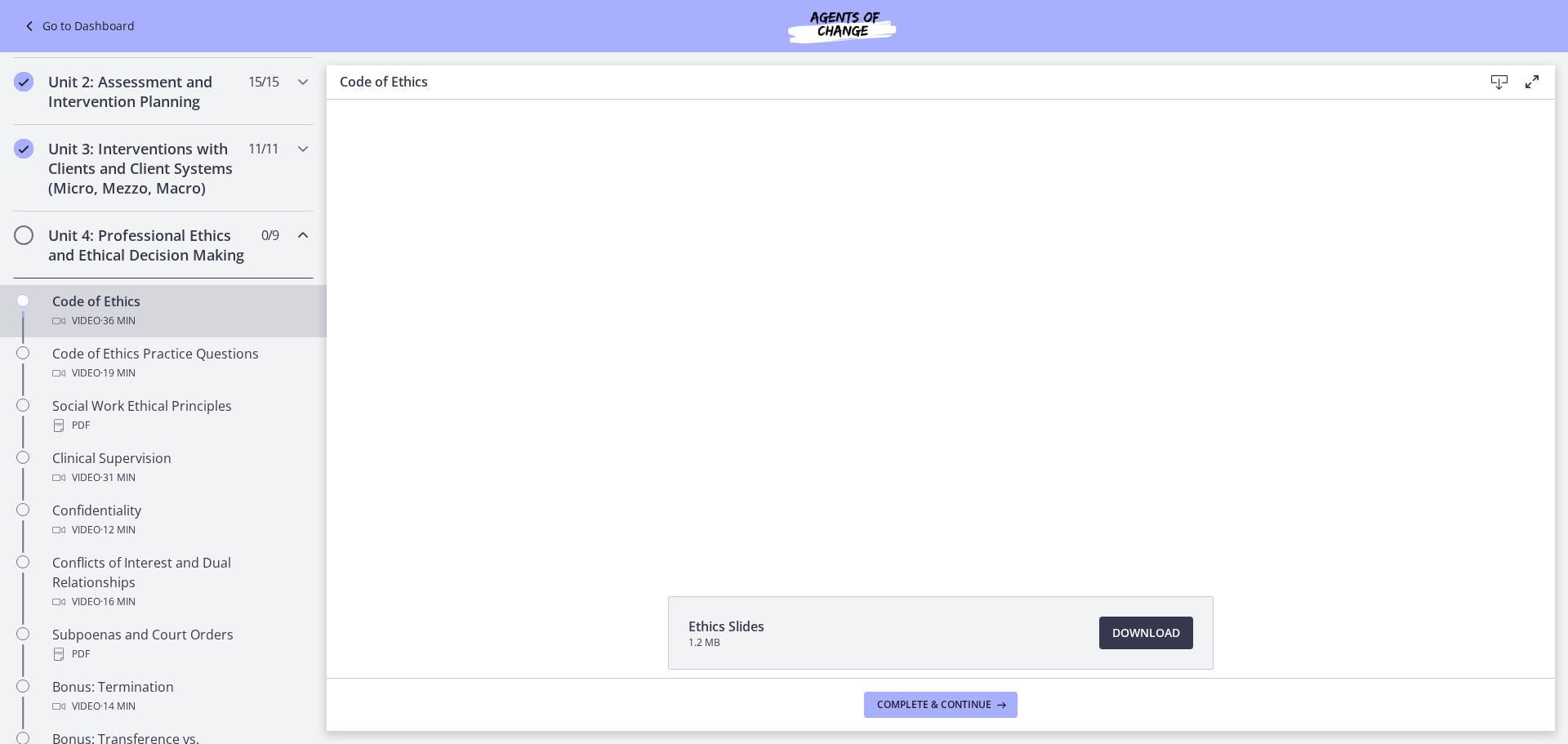 scroll, scrollTop: 0, scrollLeft: 0, axis: both 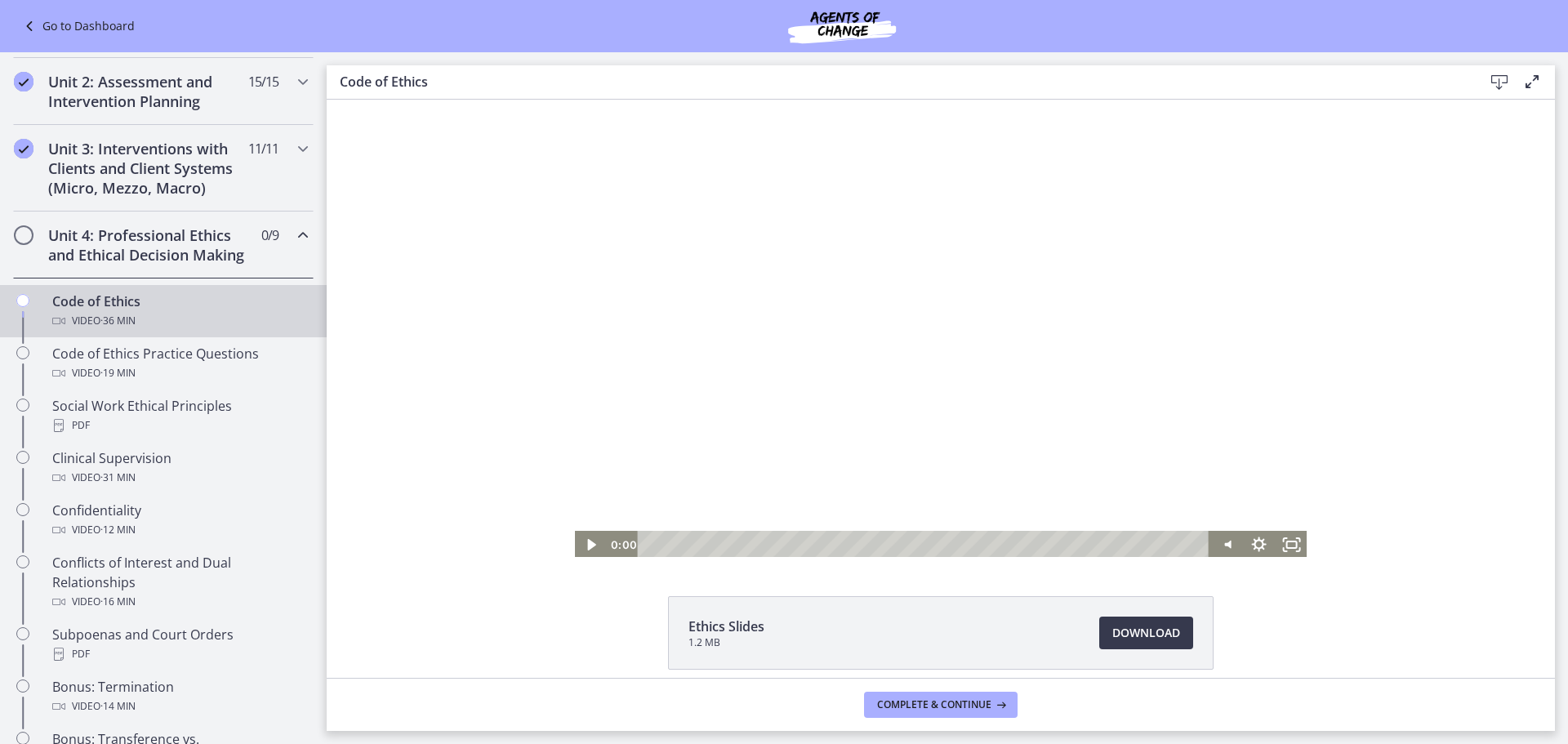 click at bounding box center [940, 329] 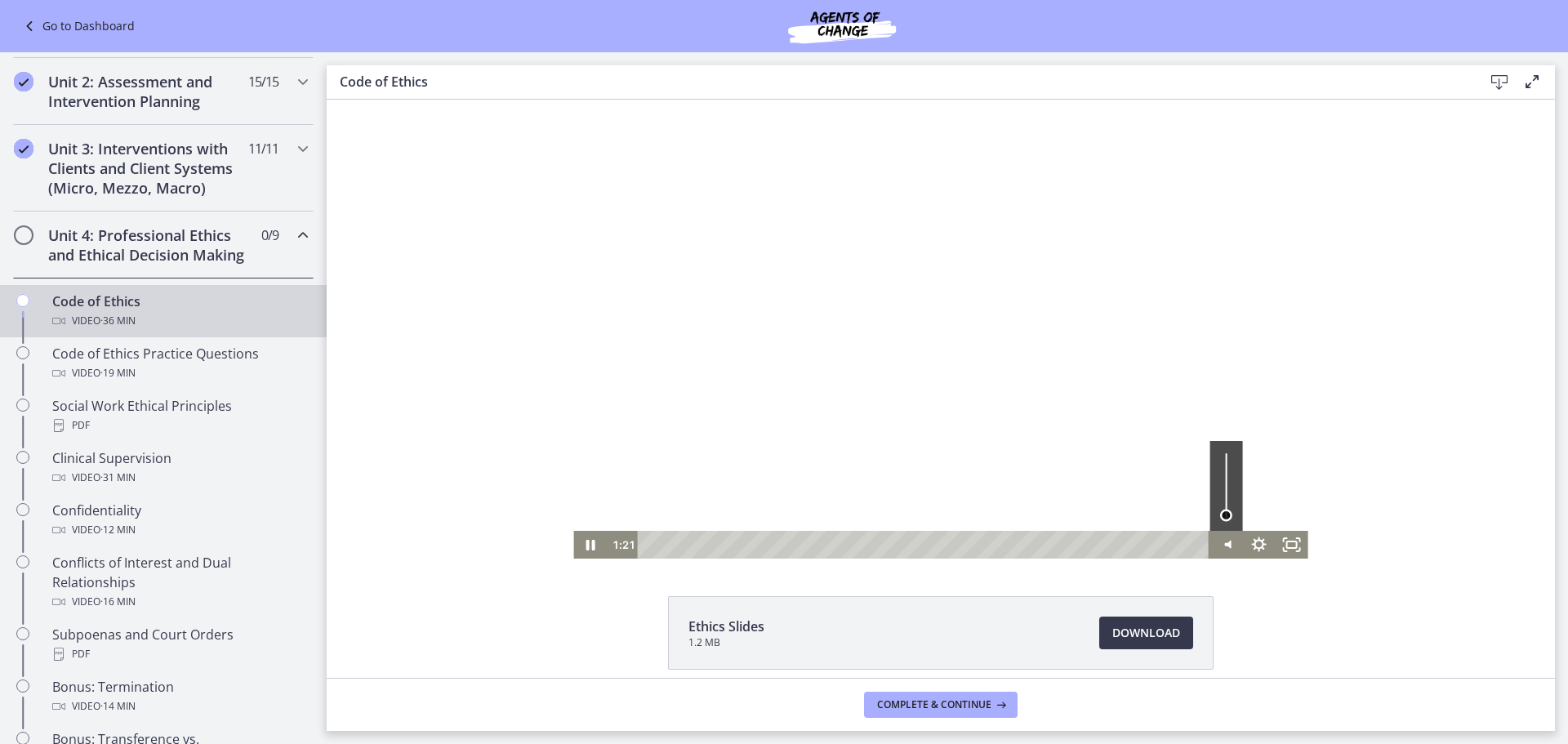 click at bounding box center (1226, 515) 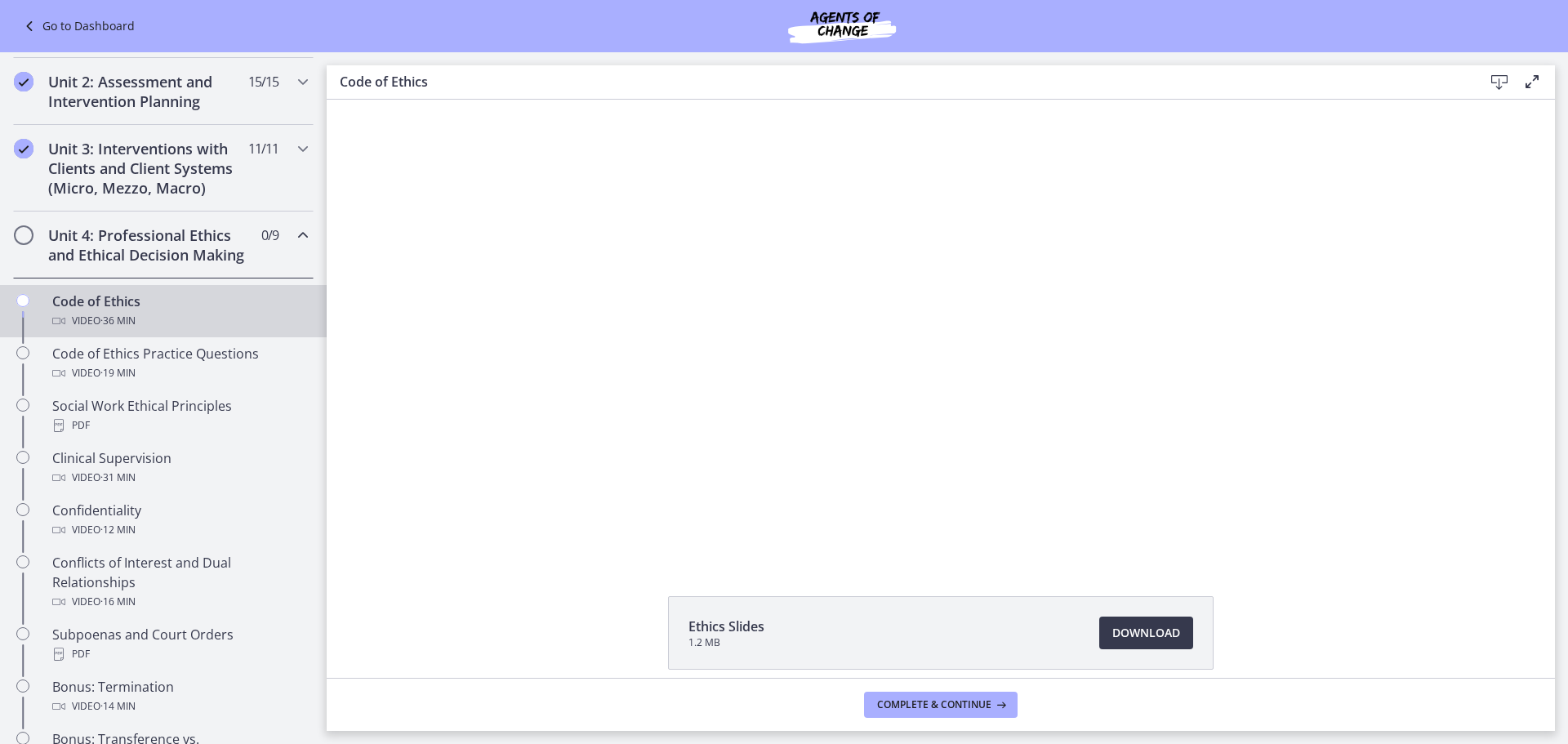 click on "Ethics Slides
1.2 MB
Download
Opens in a new window" at bounding box center [941, 672] 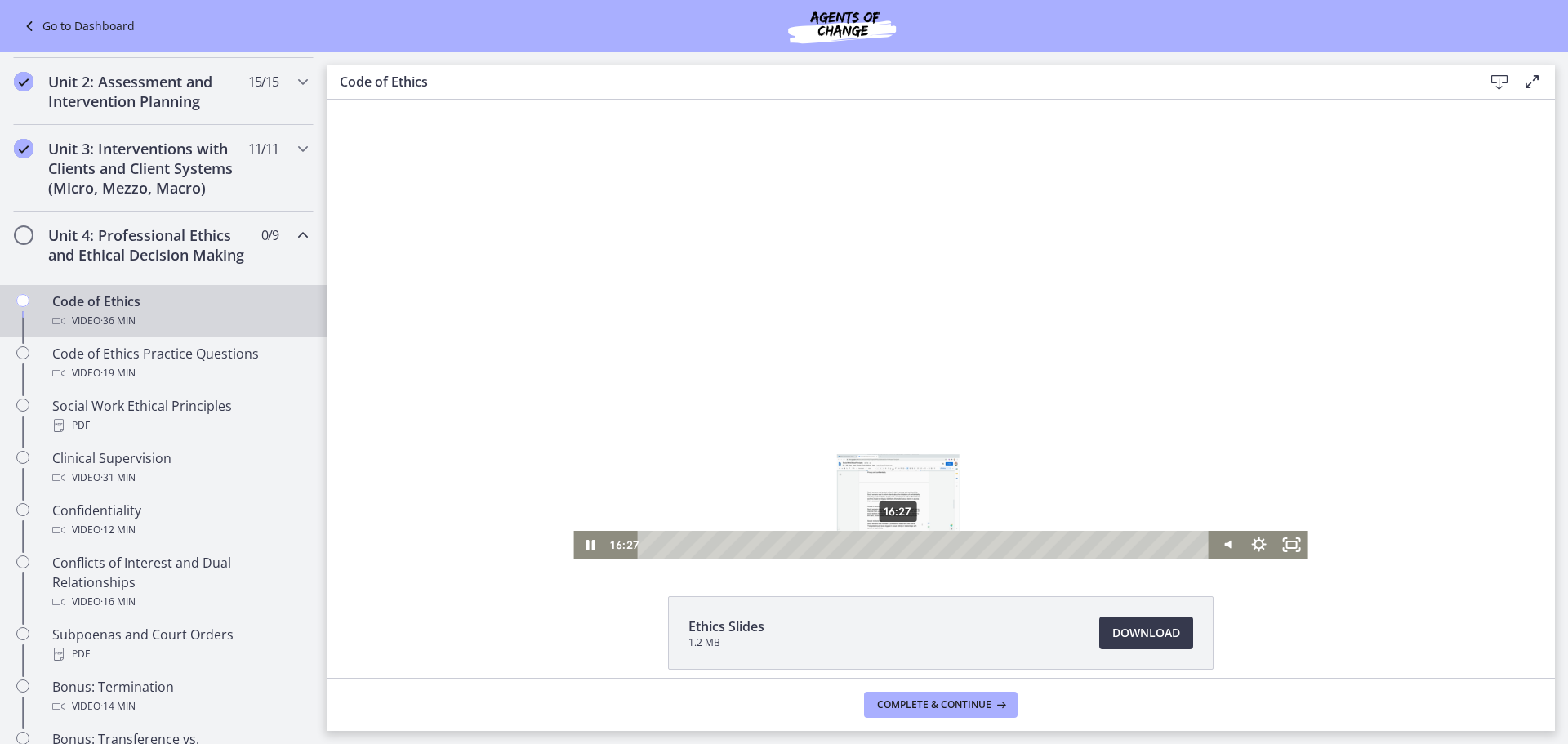click on "16:27" at bounding box center [926, 545] 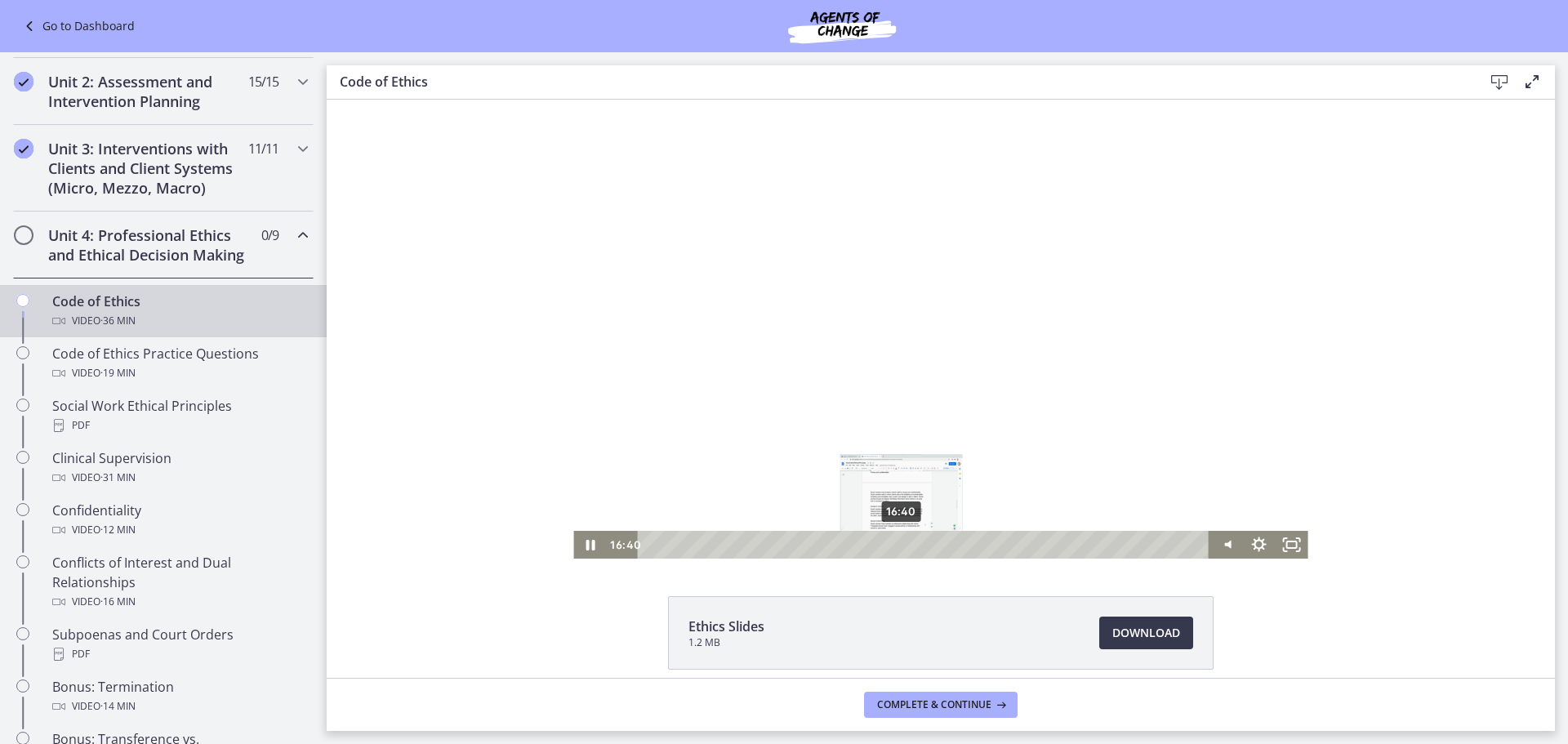 click at bounding box center [901, 544] 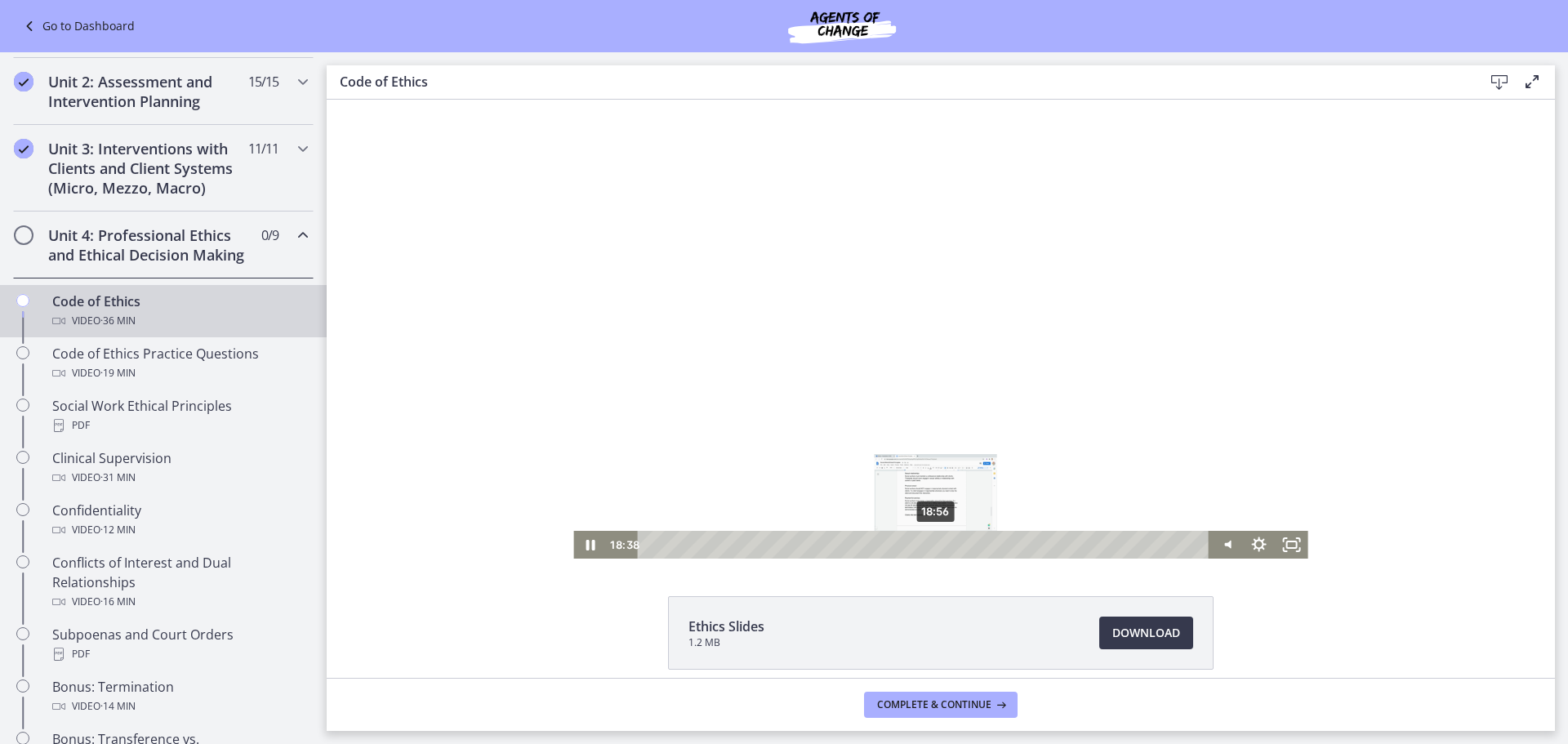 click on "18:56" at bounding box center [926, 545] 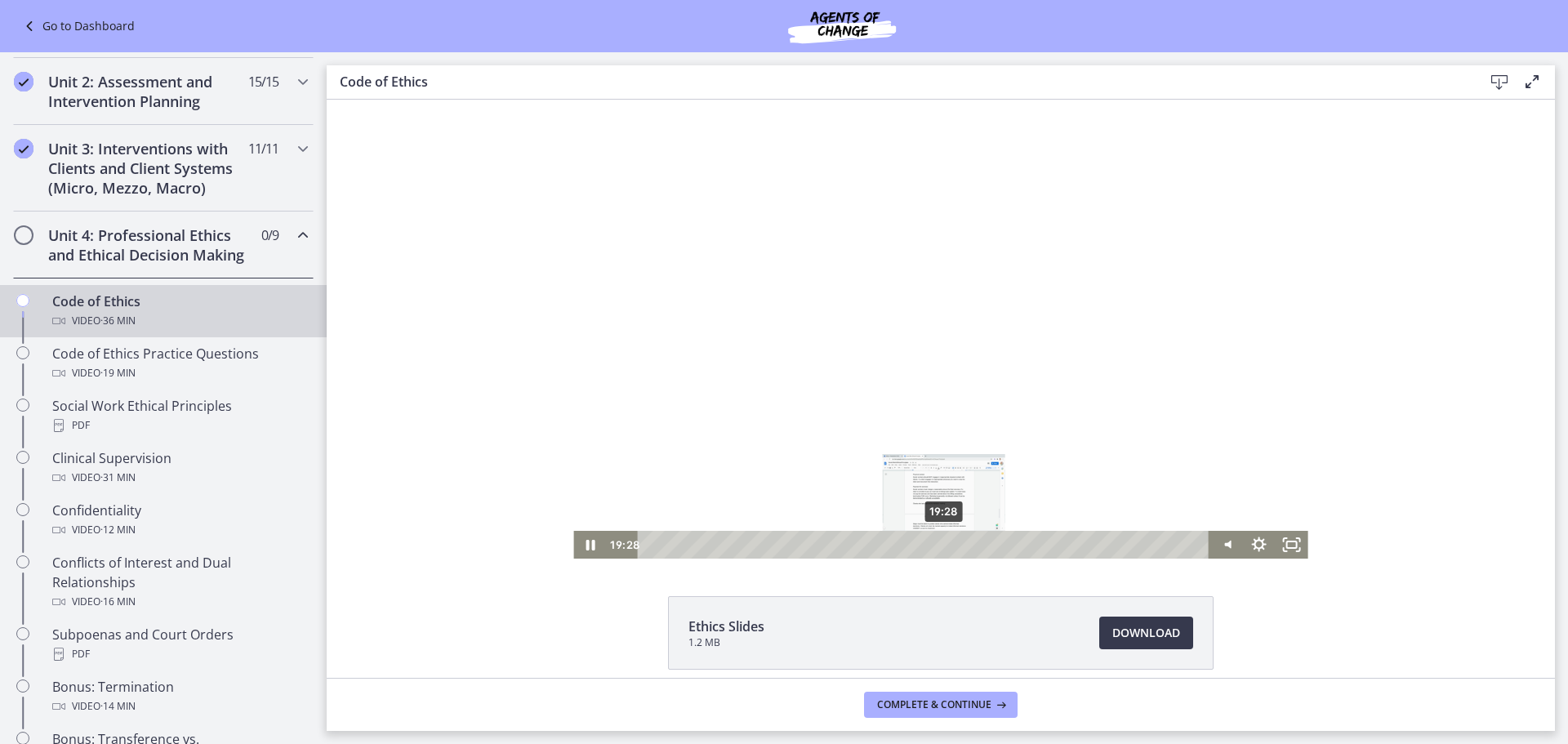 click on "19:28" at bounding box center (926, 545) 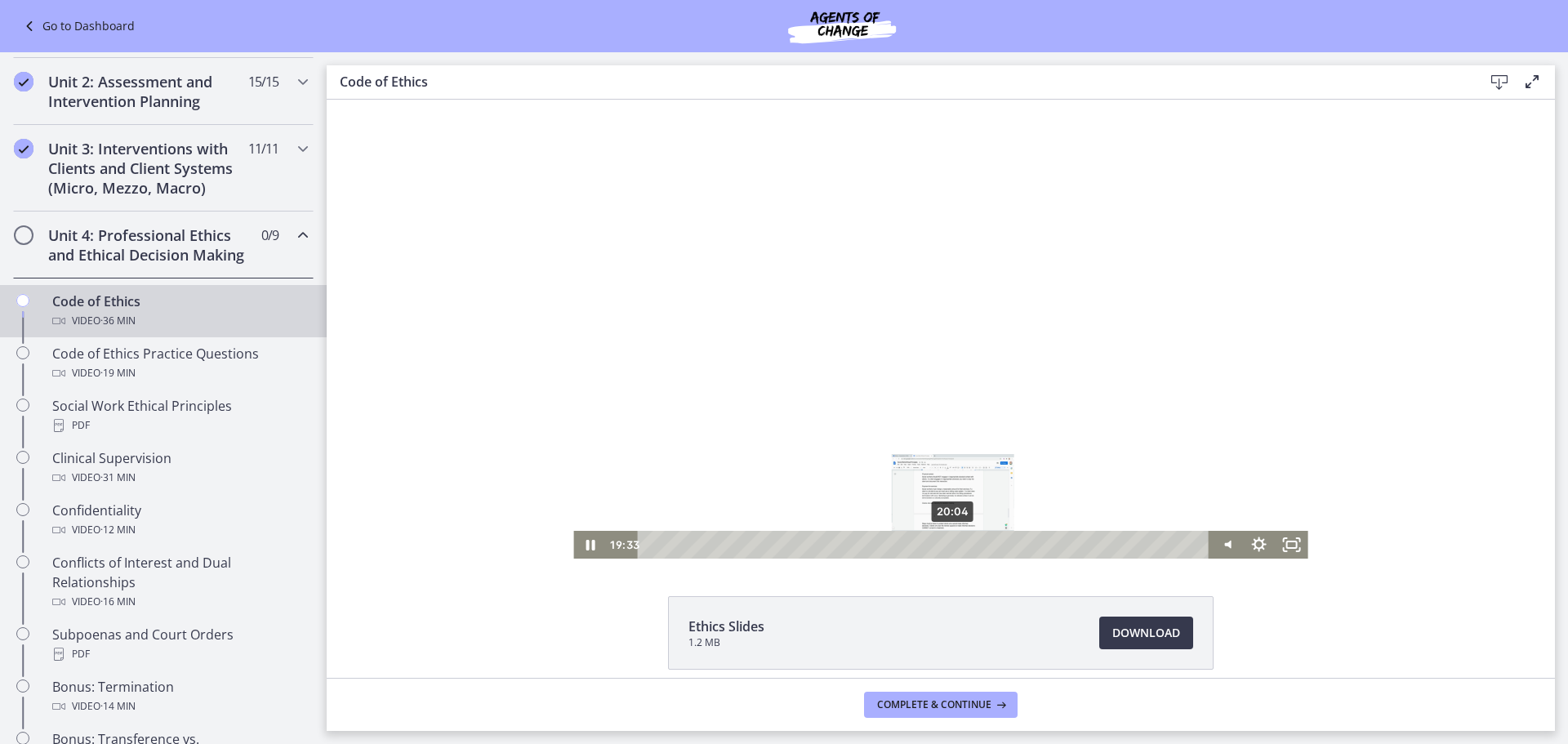 click on "20:04" at bounding box center [926, 545] 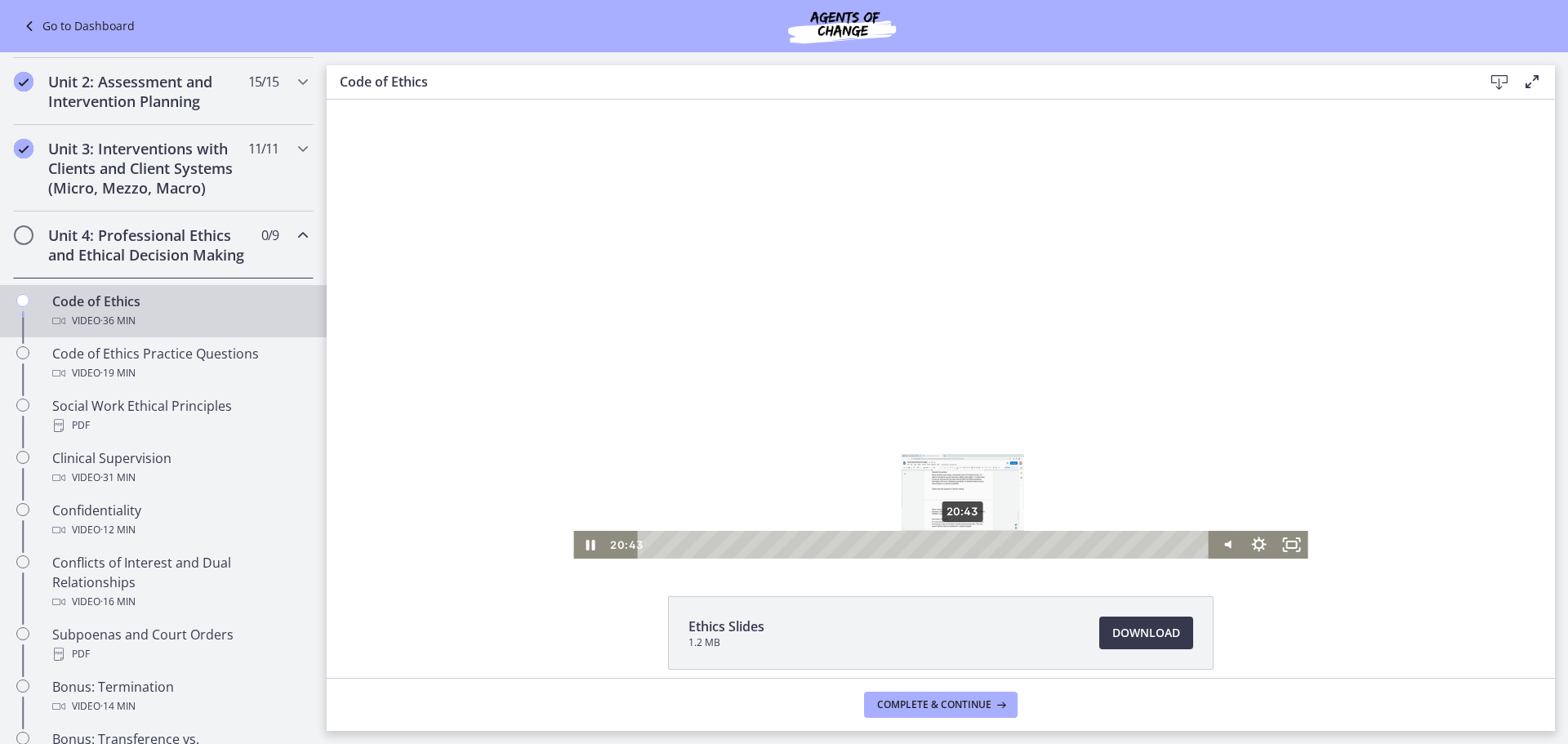 click on "20:43" at bounding box center [926, 545] 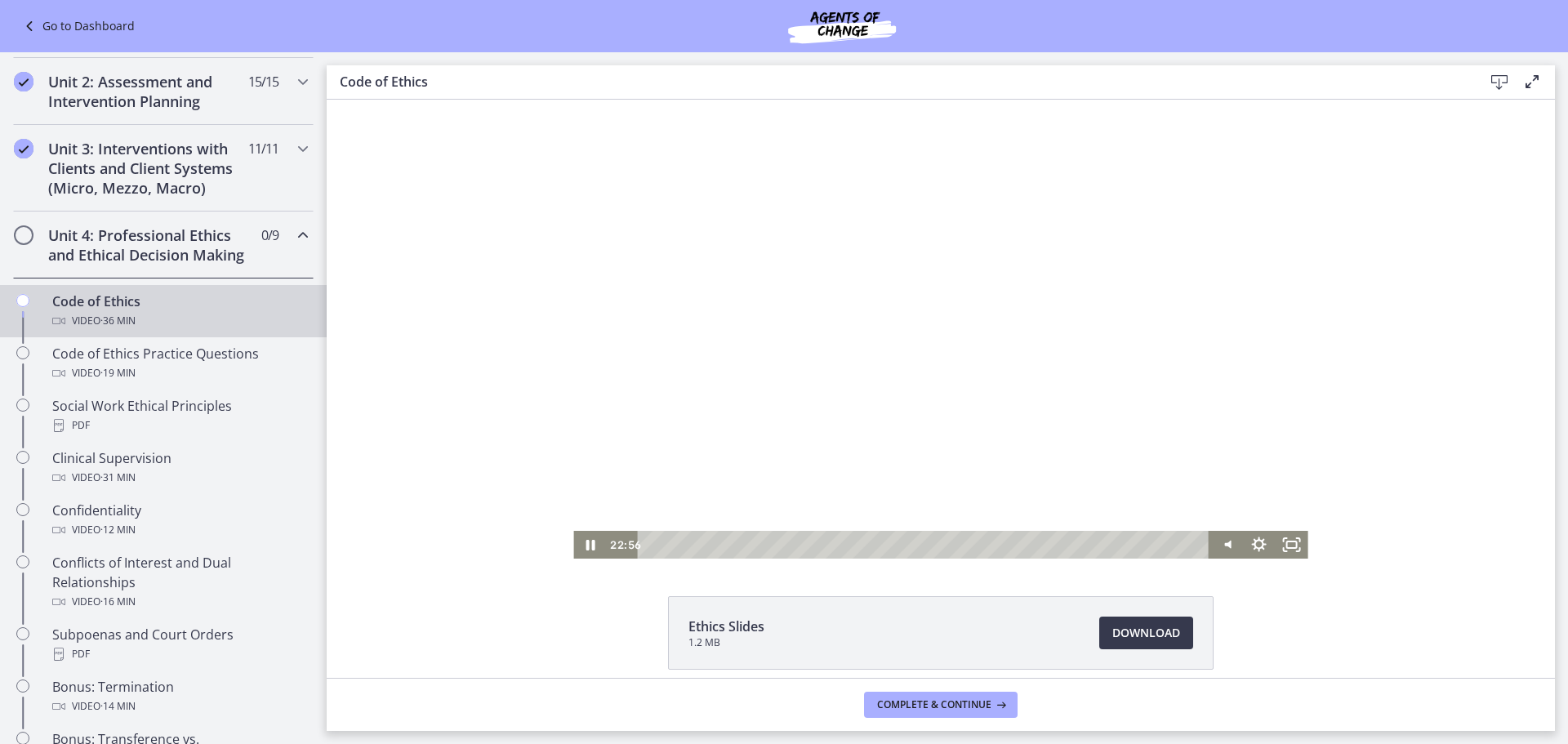 drag, startPoint x: 973, startPoint y: 476, endPoint x: 1031, endPoint y: 509, distance: 66.7308 